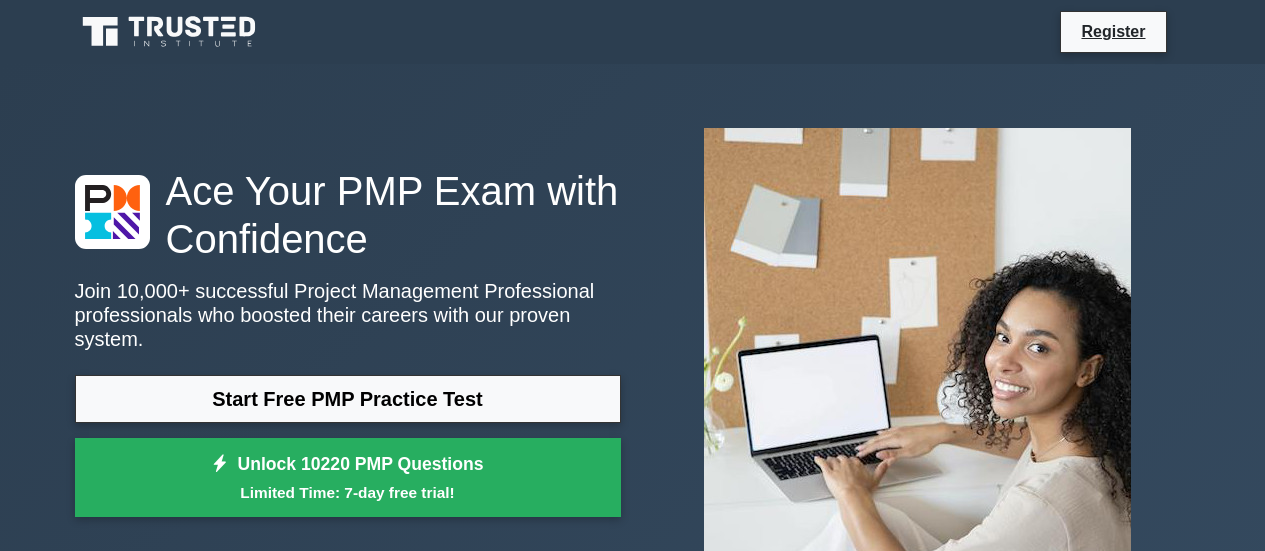 scroll, scrollTop: 0, scrollLeft: 0, axis: both 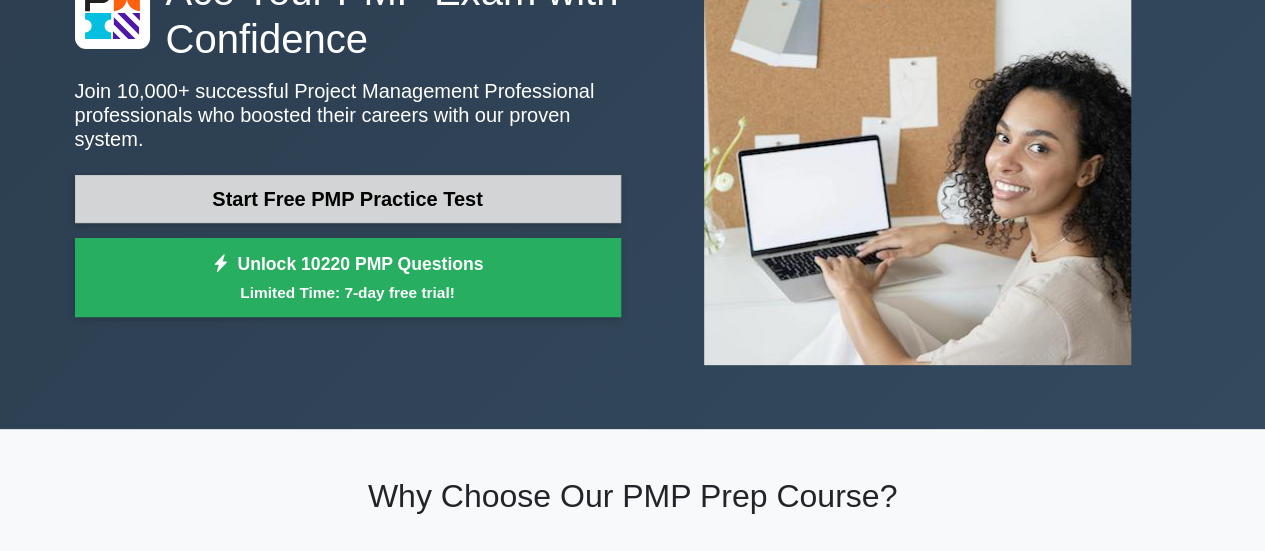 click on "Start Free PMP Practice Test" at bounding box center (348, 199) 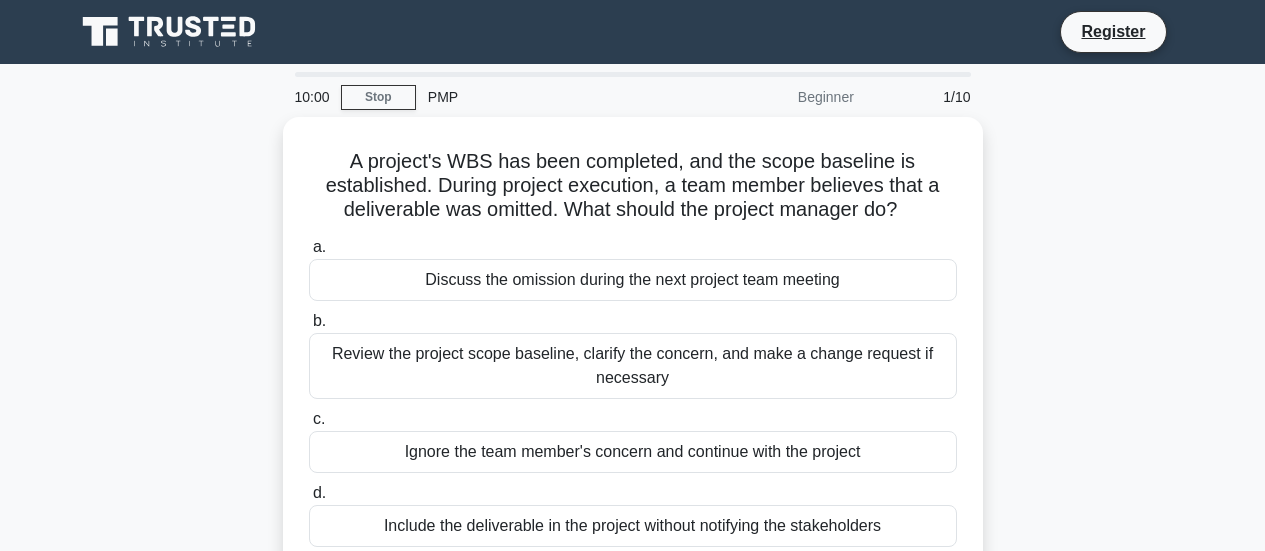 scroll, scrollTop: 0, scrollLeft: 0, axis: both 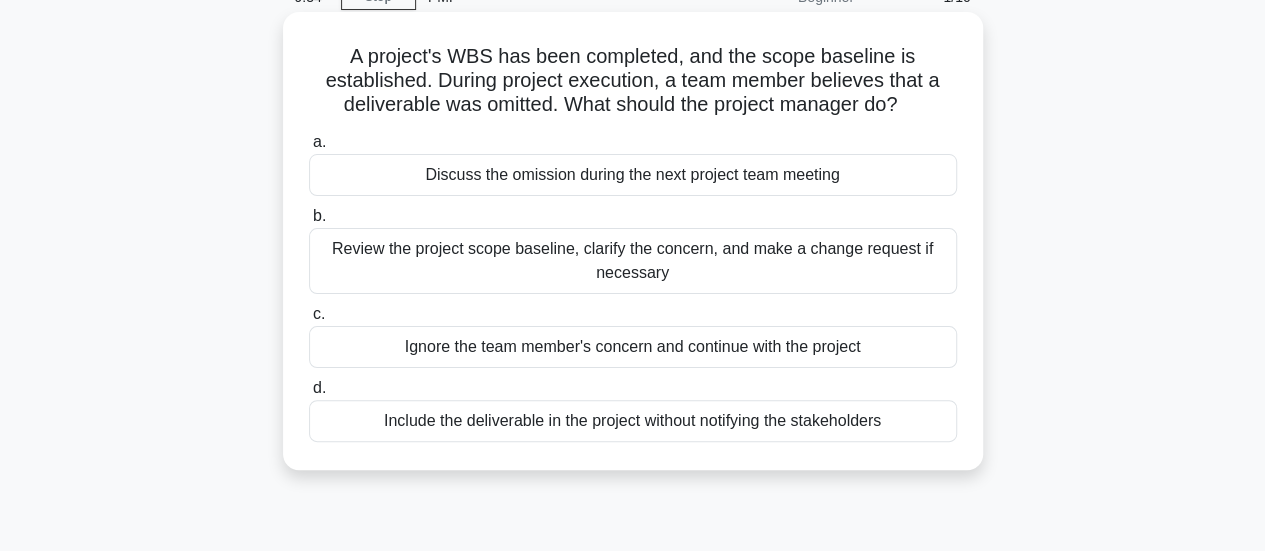 click on "Review the project scope baseline, clarify the concern, and make a change request if necessary" at bounding box center [633, 261] 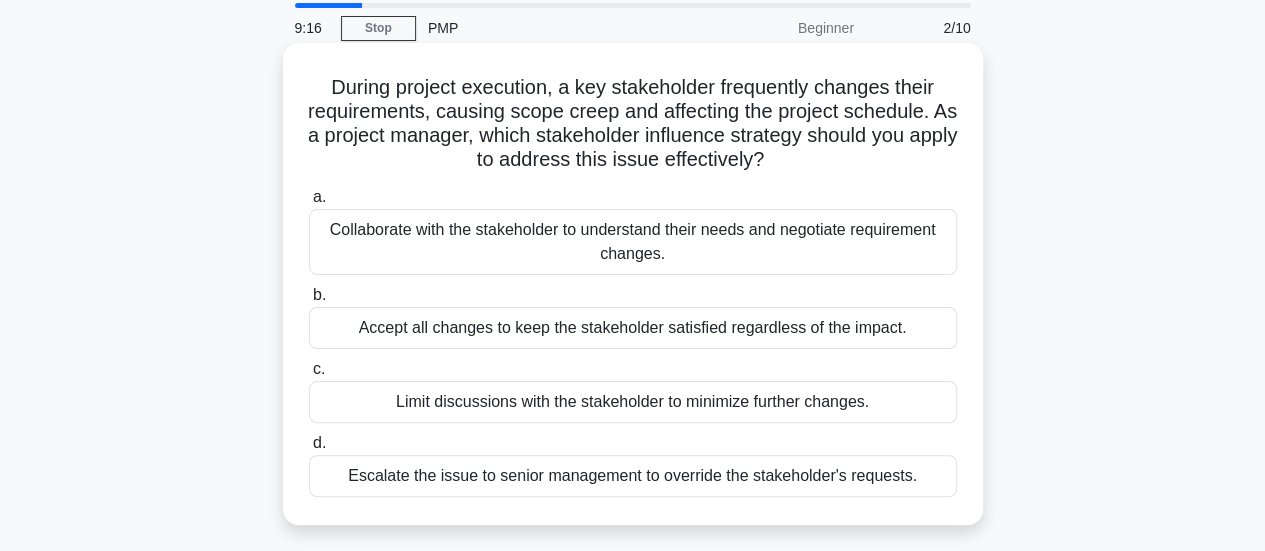 scroll, scrollTop: 100, scrollLeft: 0, axis: vertical 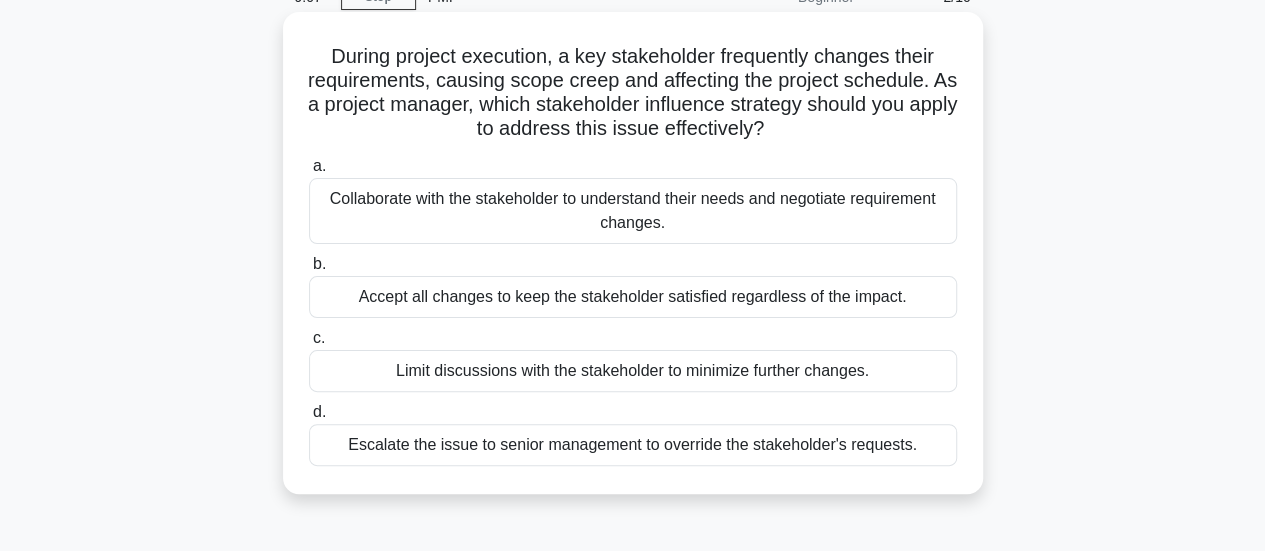 click on "Collaborate with the stakeholder to understand their needs and negotiate requirement changes." at bounding box center [633, 211] 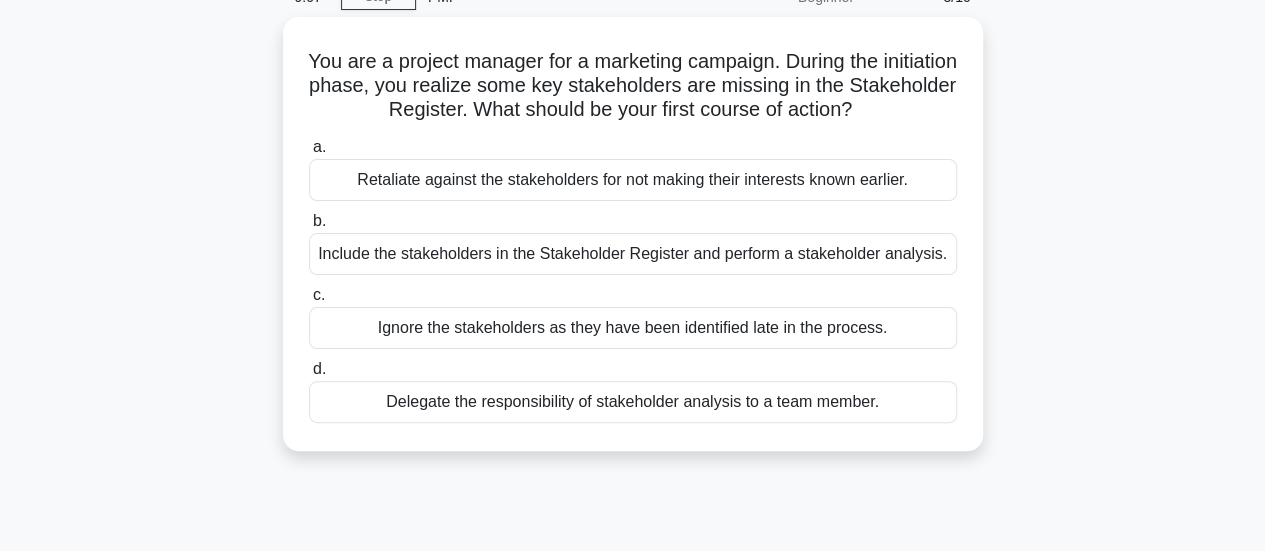 scroll, scrollTop: 0, scrollLeft: 0, axis: both 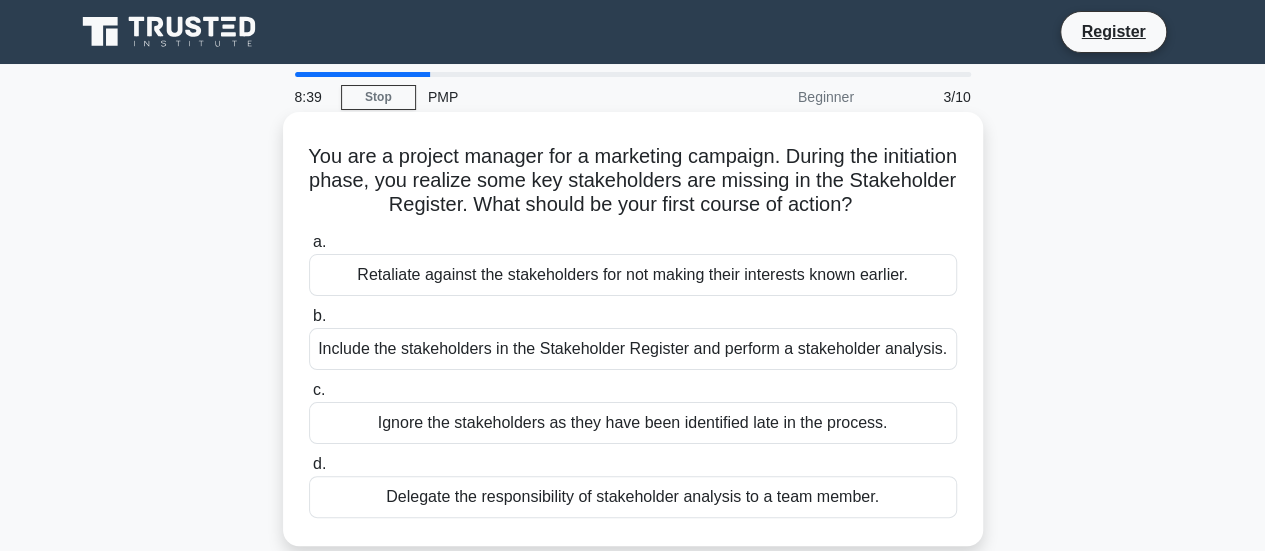 click on "Include the stakeholders in the Stakeholder Register and perform a stakeholder analysis." at bounding box center [633, 349] 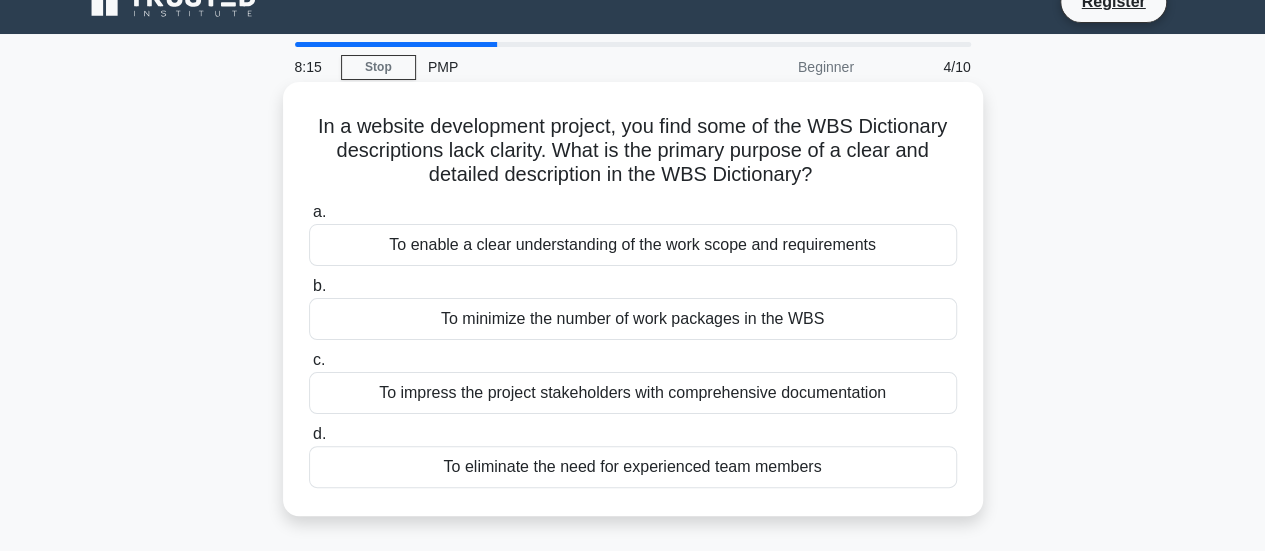 scroll, scrollTop: 0, scrollLeft: 0, axis: both 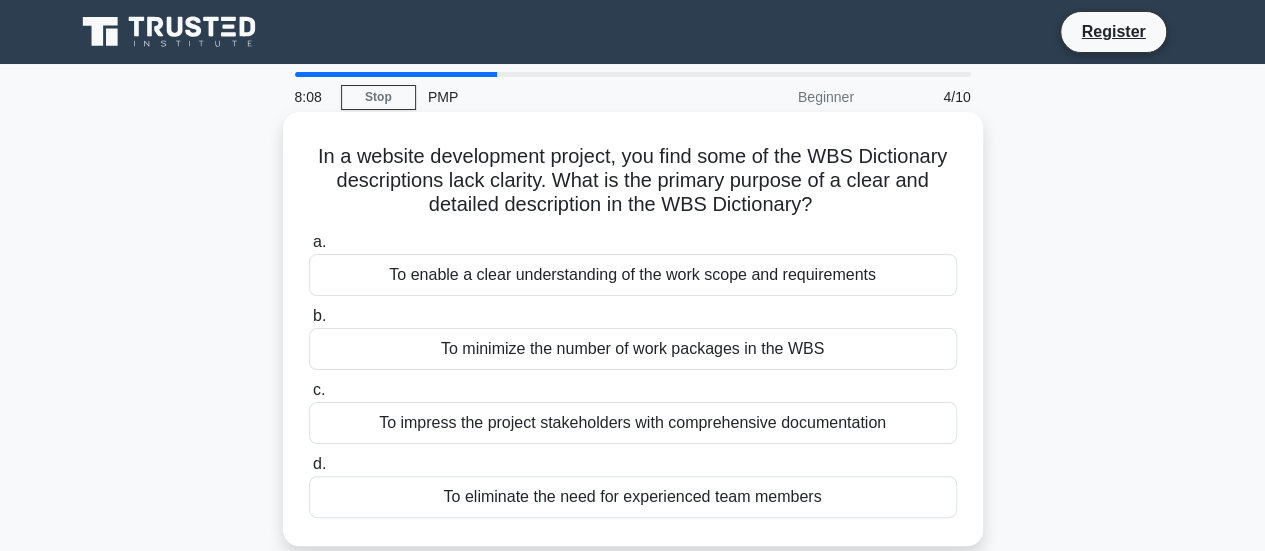 click on "To enable a clear understanding of the work scope and requirements" at bounding box center (633, 275) 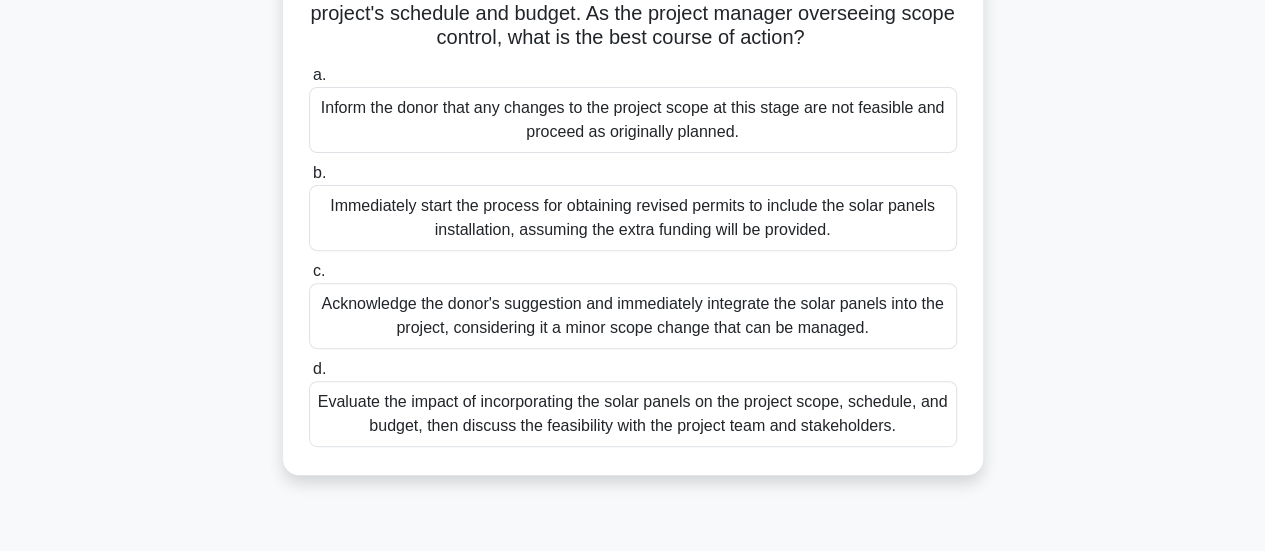 scroll, scrollTop: 300, scrollLeft: 0, axis: vertical 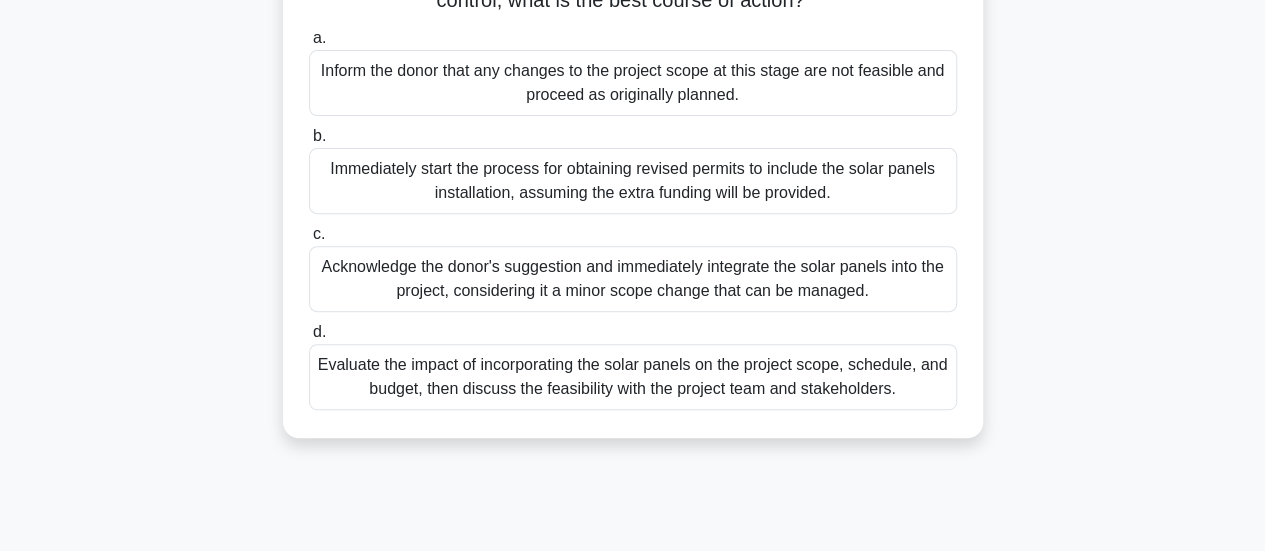 click on "Evaluate the impact of incorporating the solar panels on the project scope, schedule, and budget, then discuss the feasibility with the project team and stakeholders." at bounding box center [633, 377] 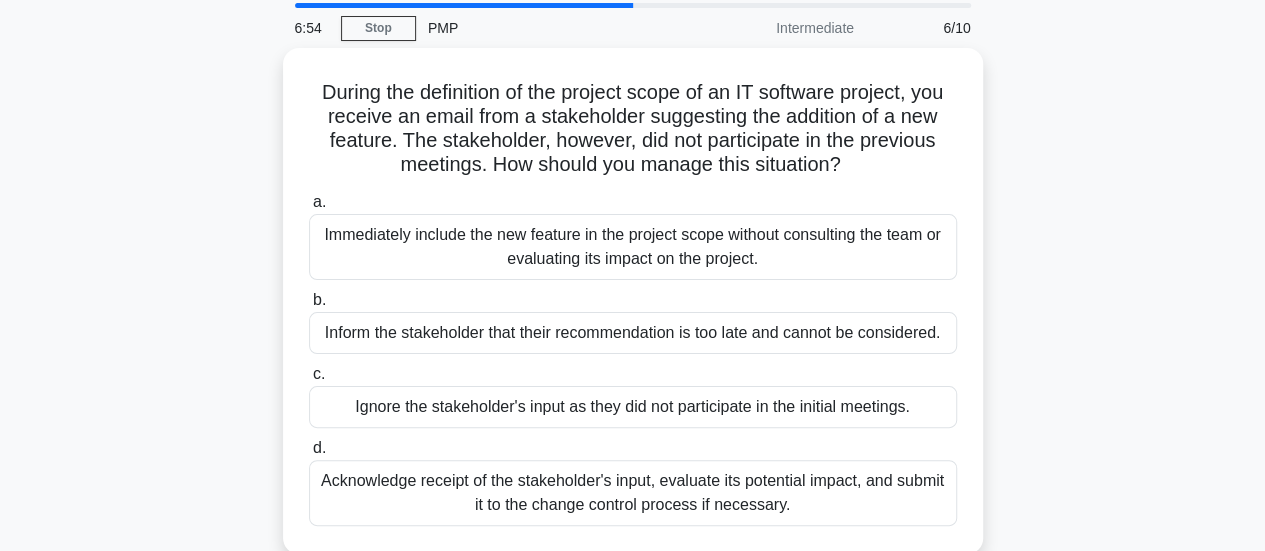 scroll, scrollTop: 100, scrollLeft: 0, axis: vertical 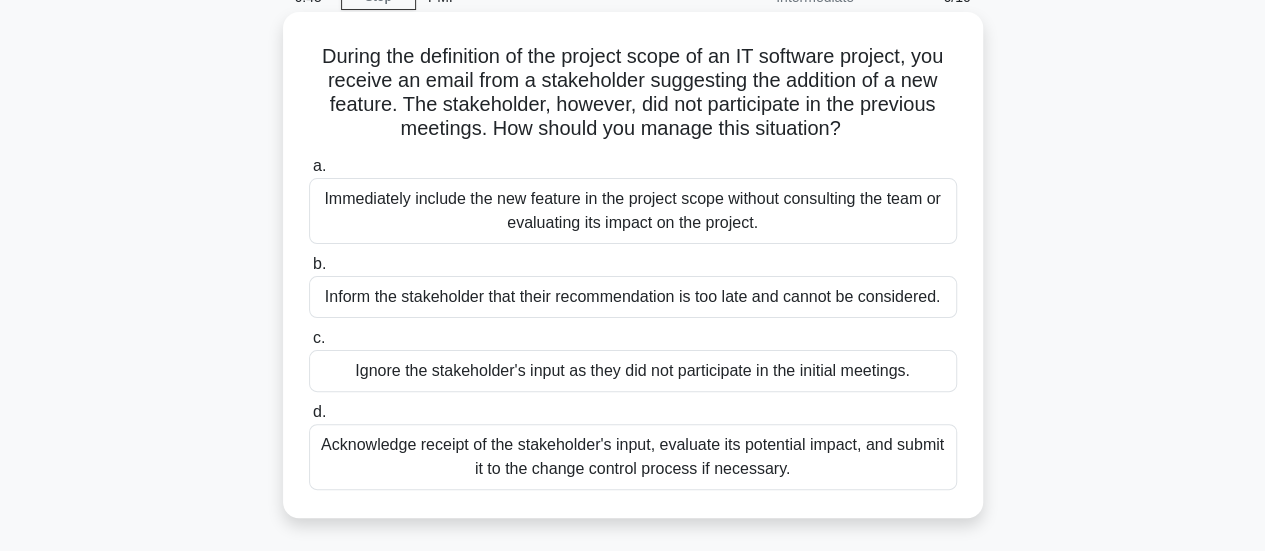 click on "Acknowledge receipt of the stakeholder's input, evaluate its potential impact, and submit it to the change control process if necessary." at bounding box center (633, 457) 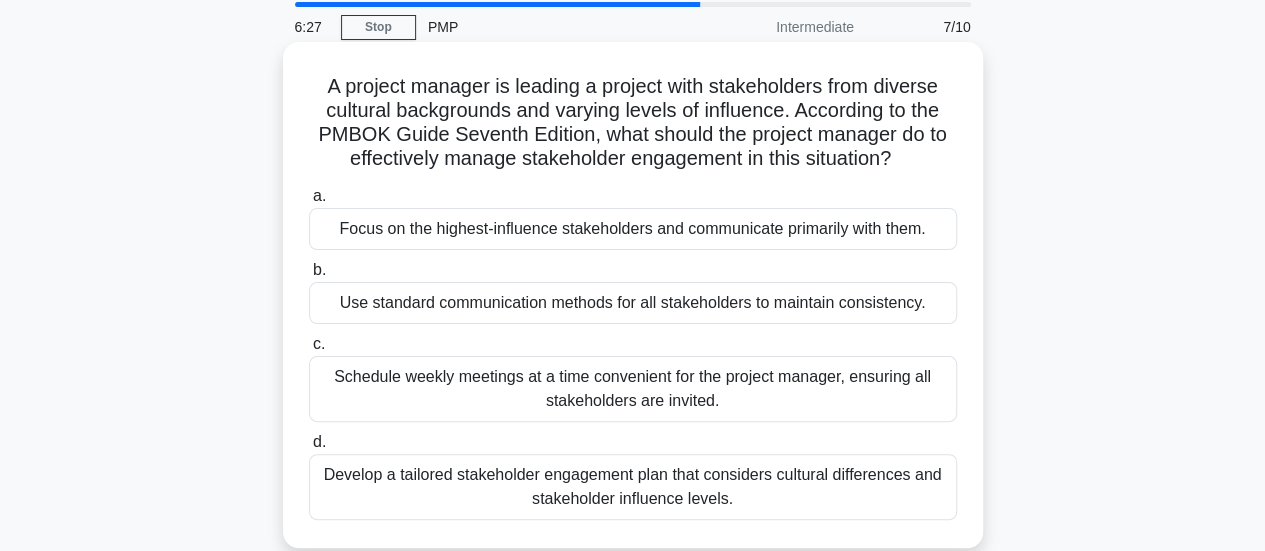 scroll, scrollTop: 100, scrollLeft: 0, axis: vertical 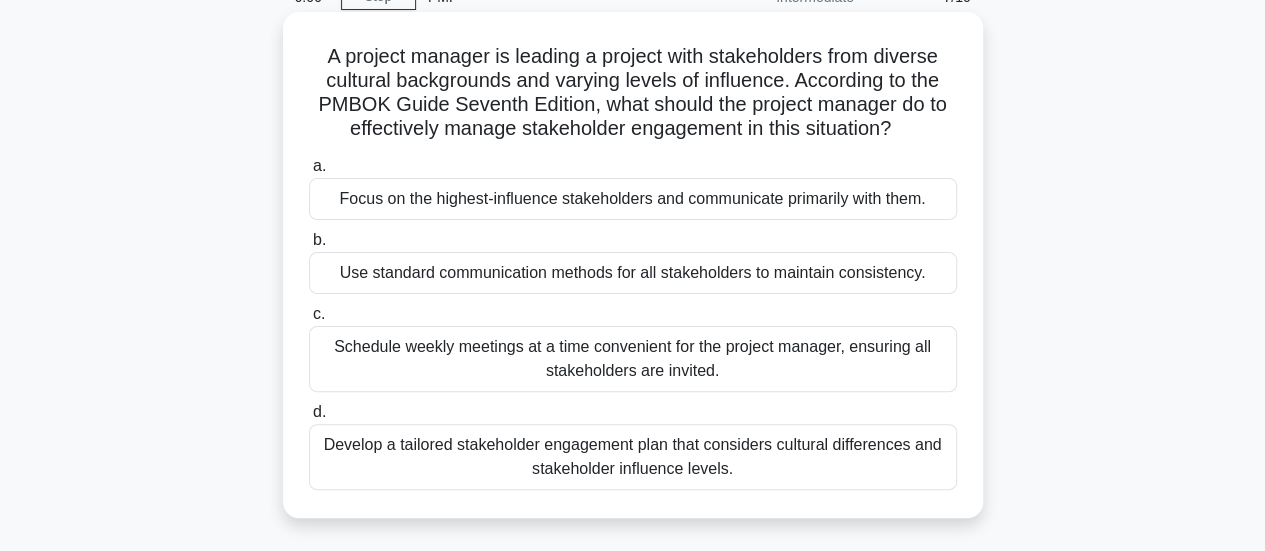 click on "Use standard communication methods for all stakeholders to maintain consistency." at bounding box center (633, 273) 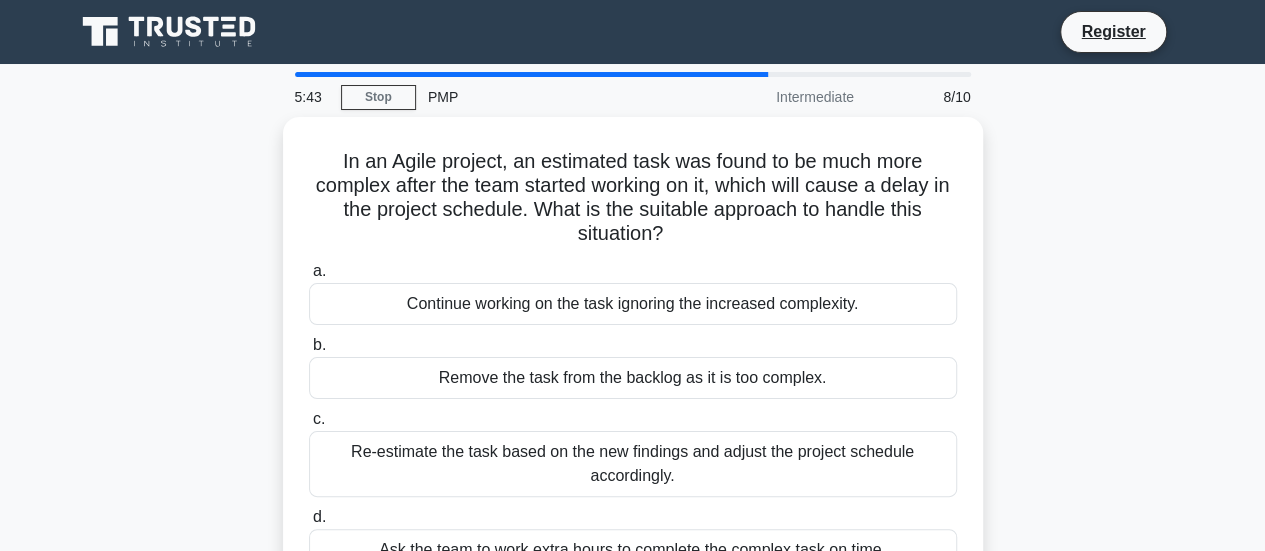 scroll, scrollTop: 100, scrollLeft: 0, axis: vertical 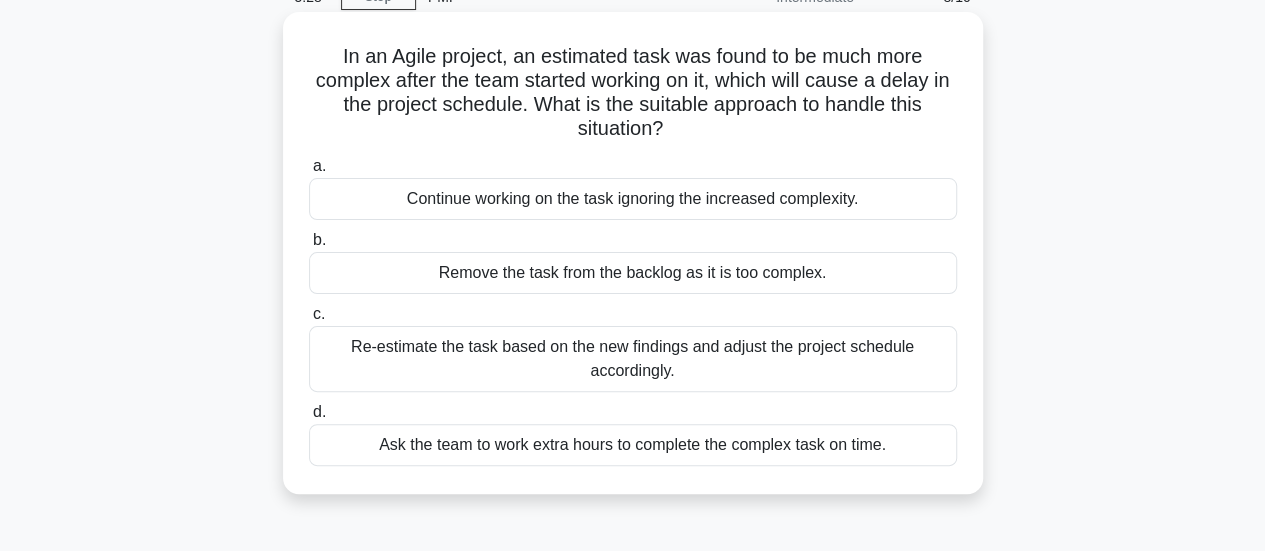click on "Re-estimate the task based on the new findings and adjust the project schedule accordingly." at bounding box center (633, 359) 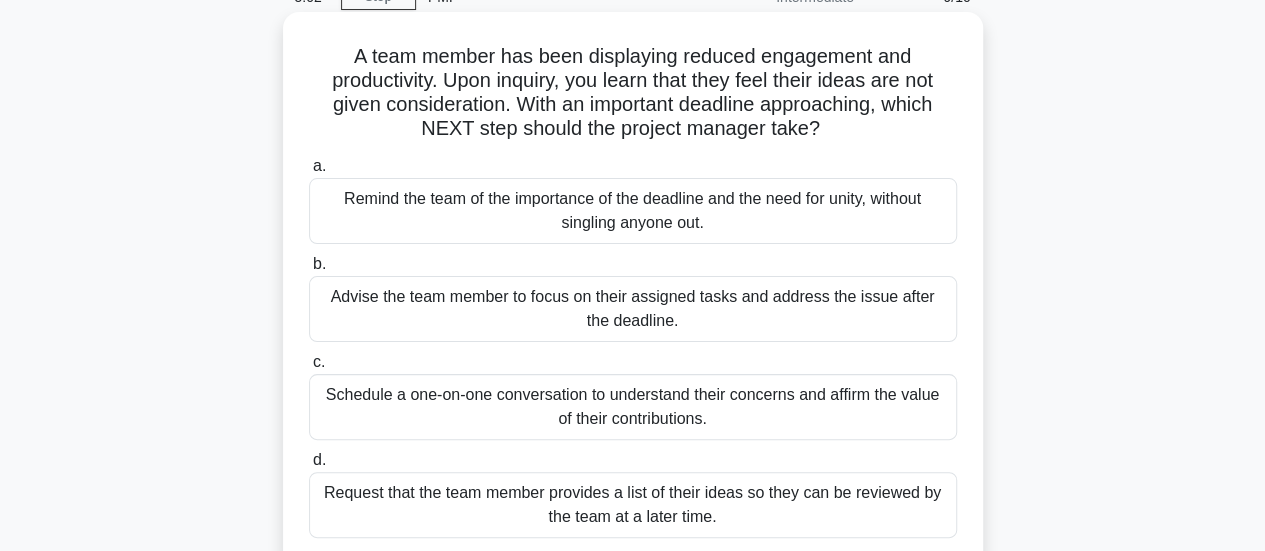 scroll, scrollTop: 200, scrollLeft: 0, axis: vertical 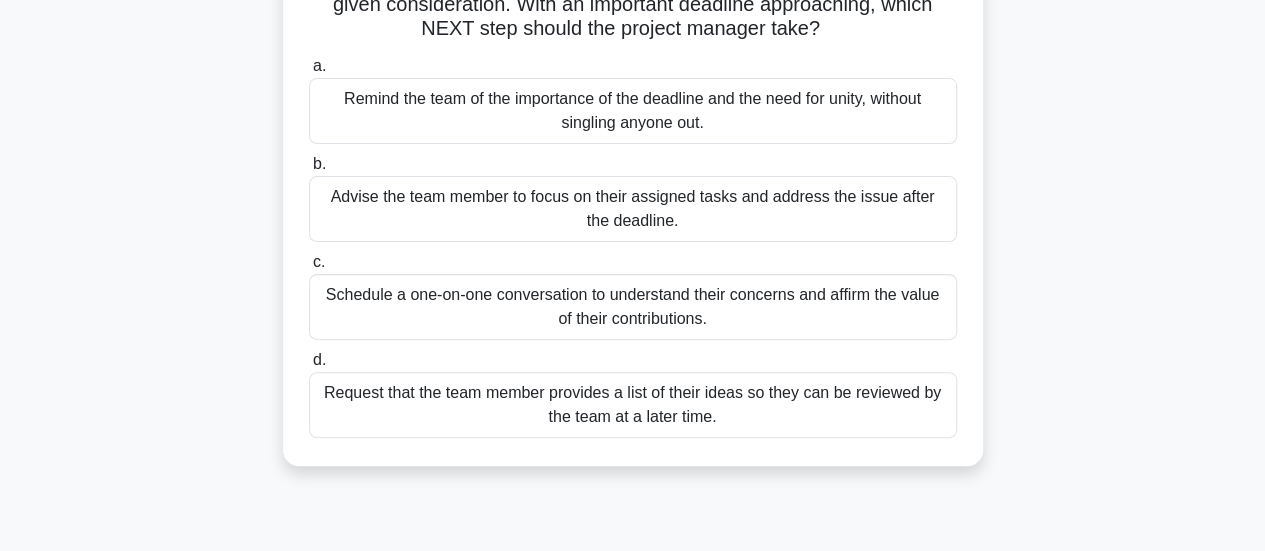 click on "Schedule a one-on-one conversation to understand their concerns and affirm the value of their contributions." at bounding box center (633, 307) 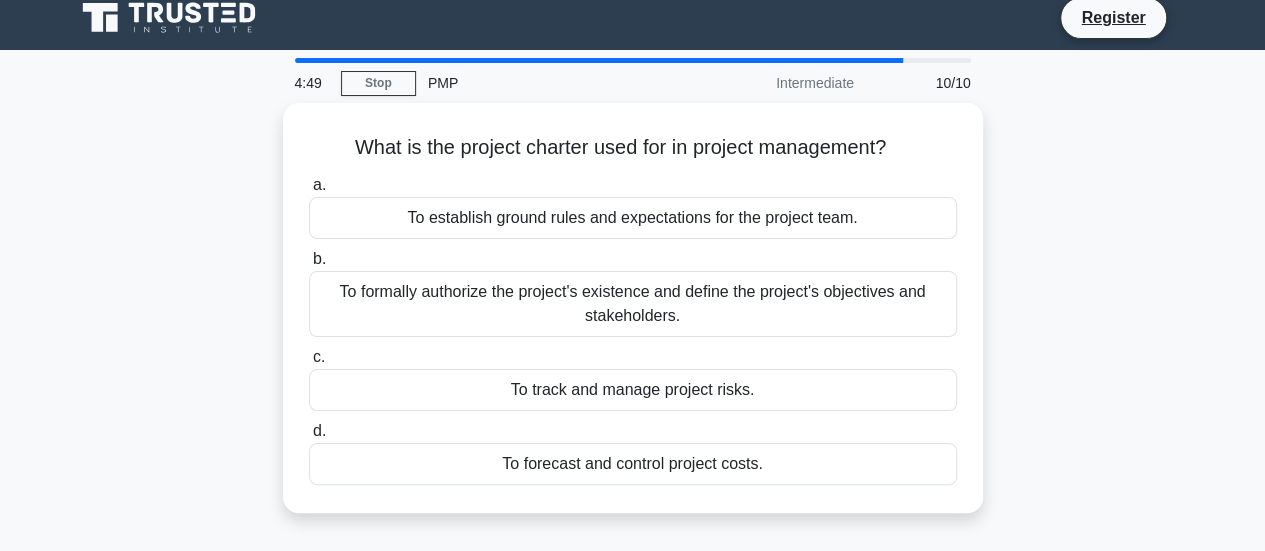 scroll, scrollTop: 0, scrollLeft: 0, axis: both 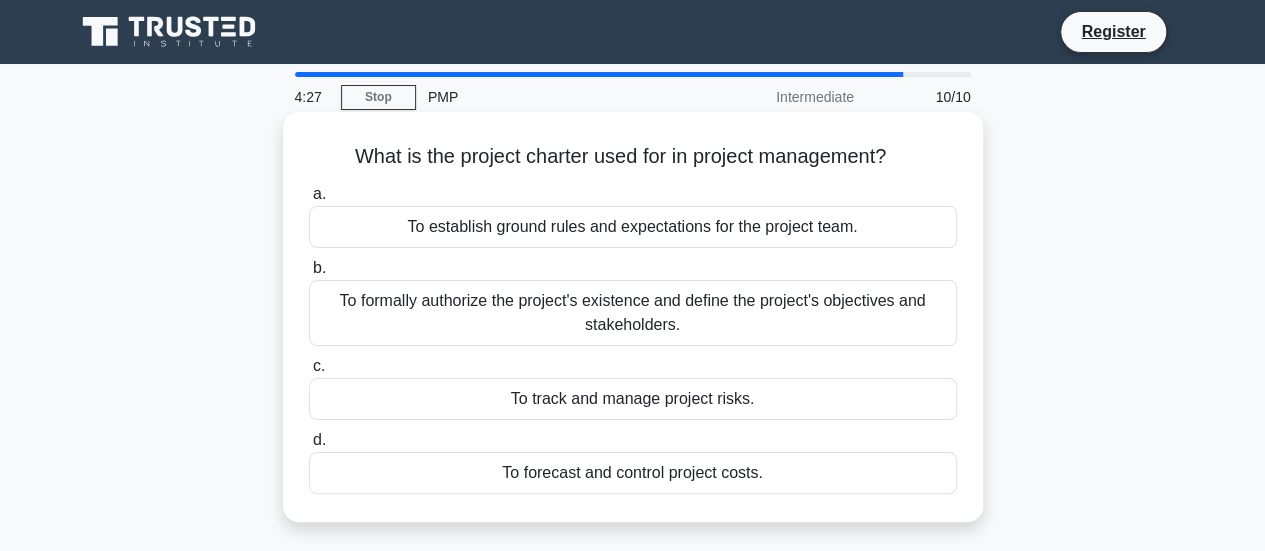 click on "To track and manage project risks." at bounding box center (633, 399) 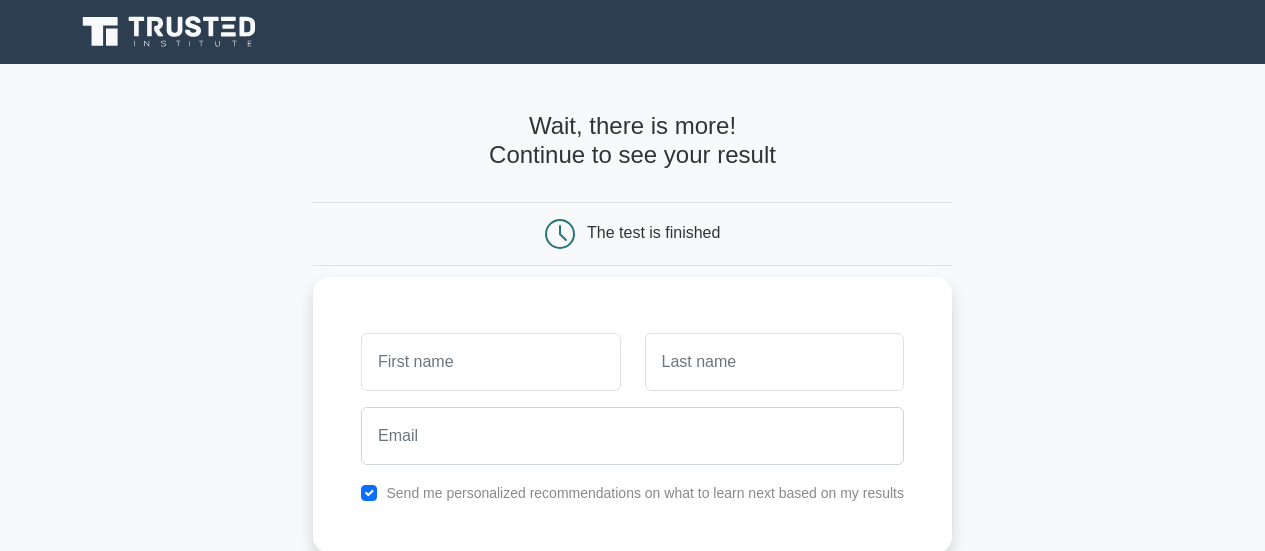 scroll, scrollTop: 0, scrollLeft: 0, axis: both 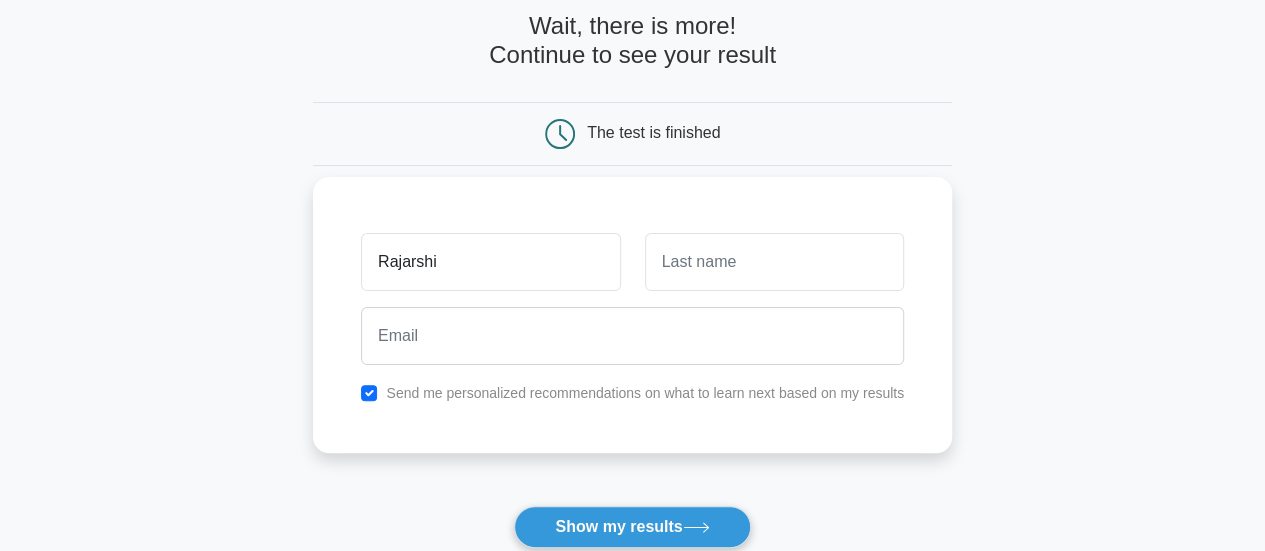 type on "Rajarshi" 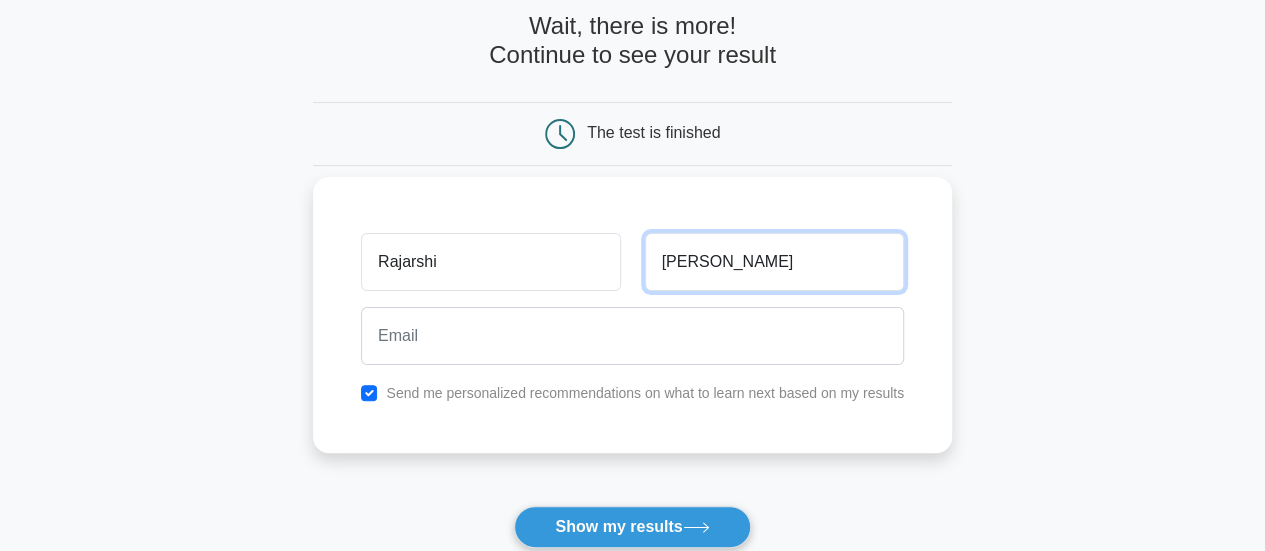 type on "Thakurta" 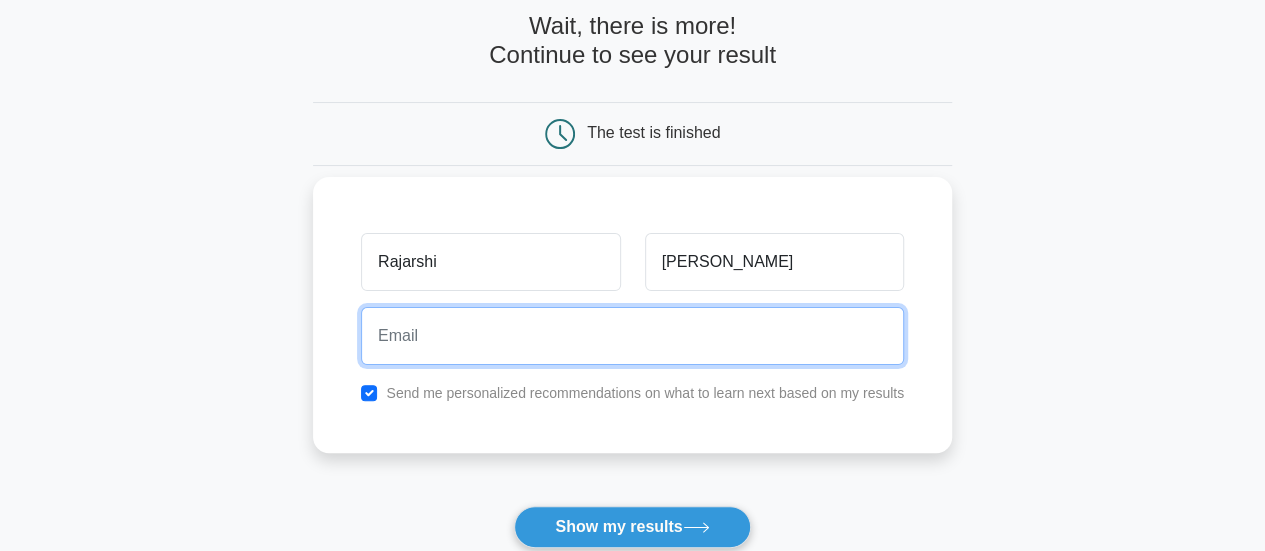 click at bounding box center (632, 336) 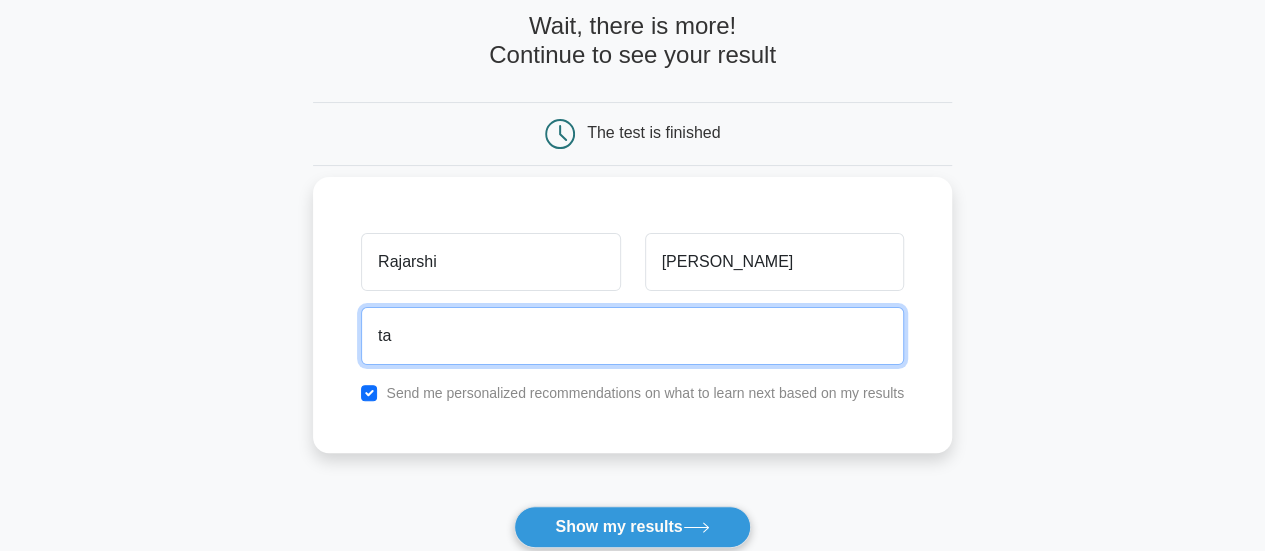 type on "talktorajo@gmail.com" 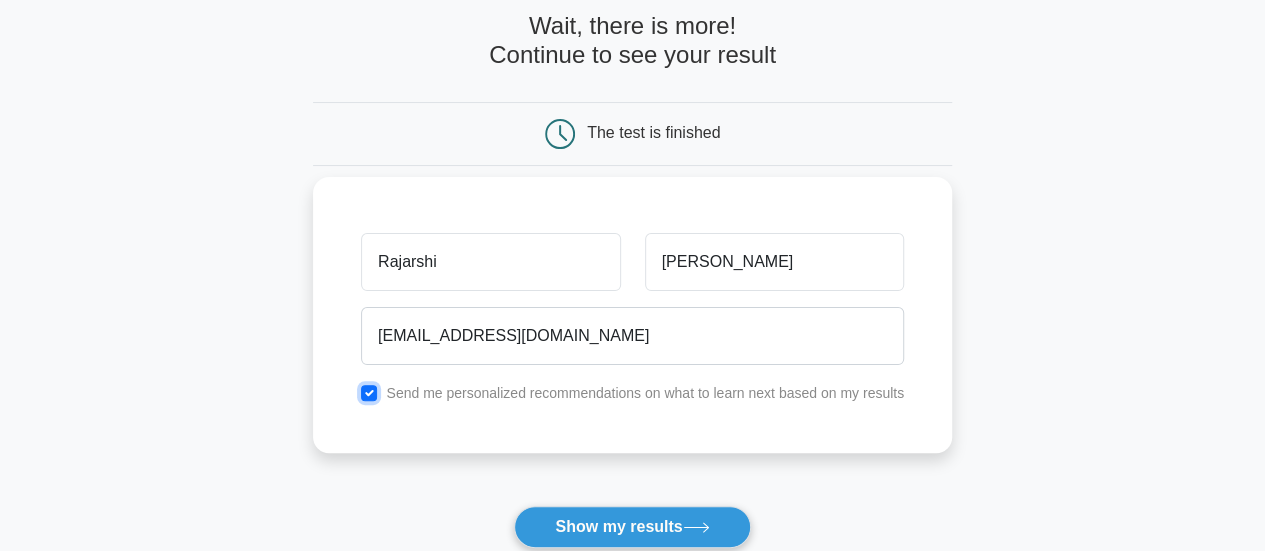 click at bounding box center [369, 393] 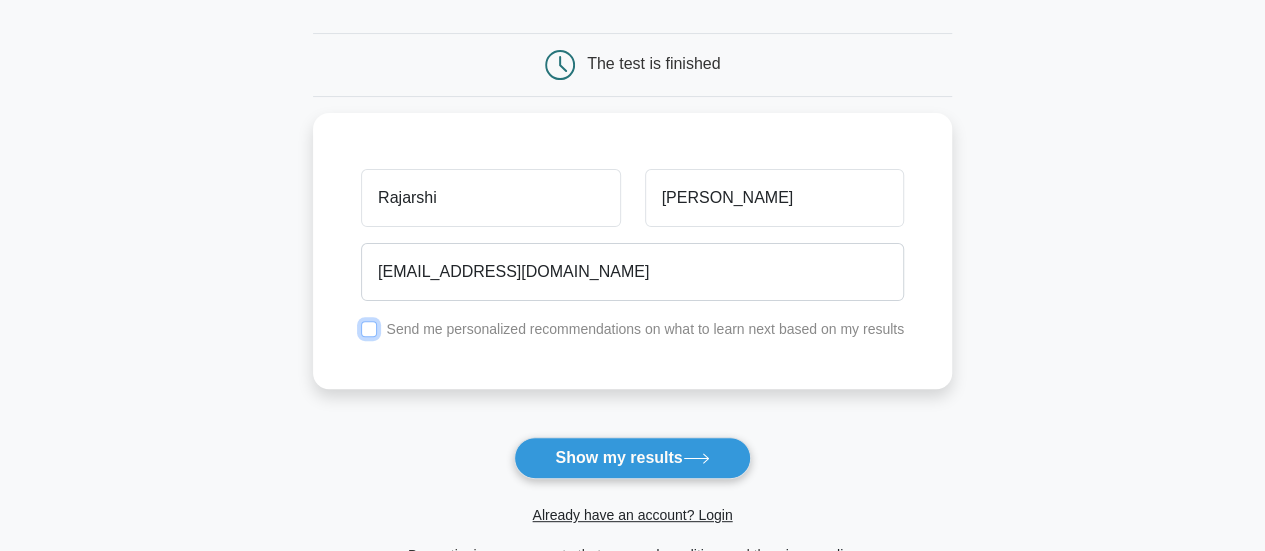 scroll, scrollTop: 200, scrollLeft: 0, axis: vertical 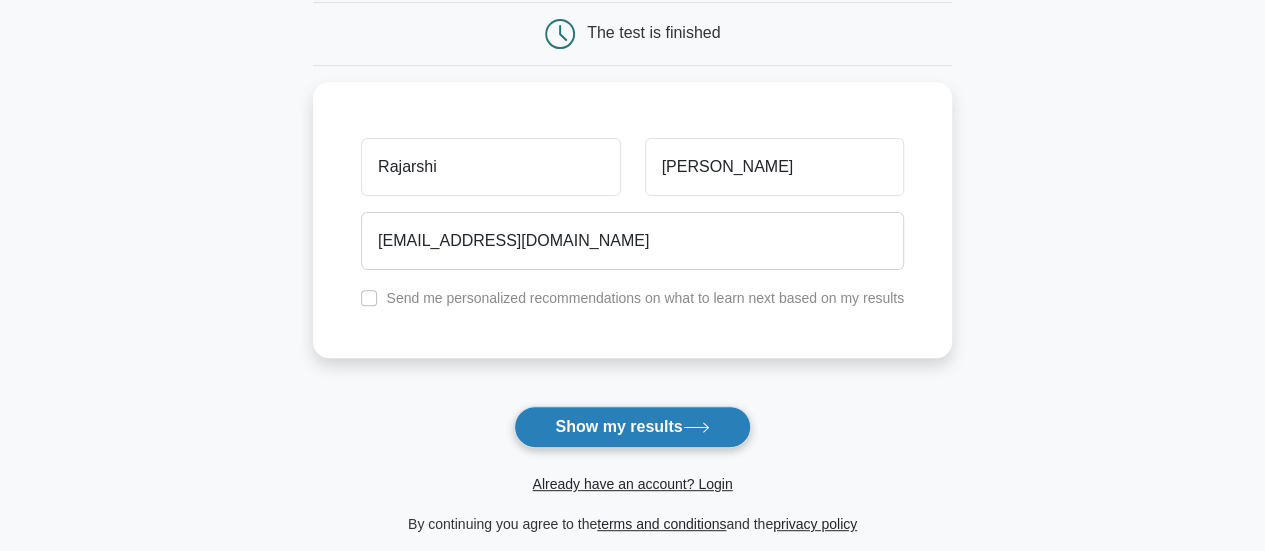 click on "Show my results" at bounding box center (632, 427) 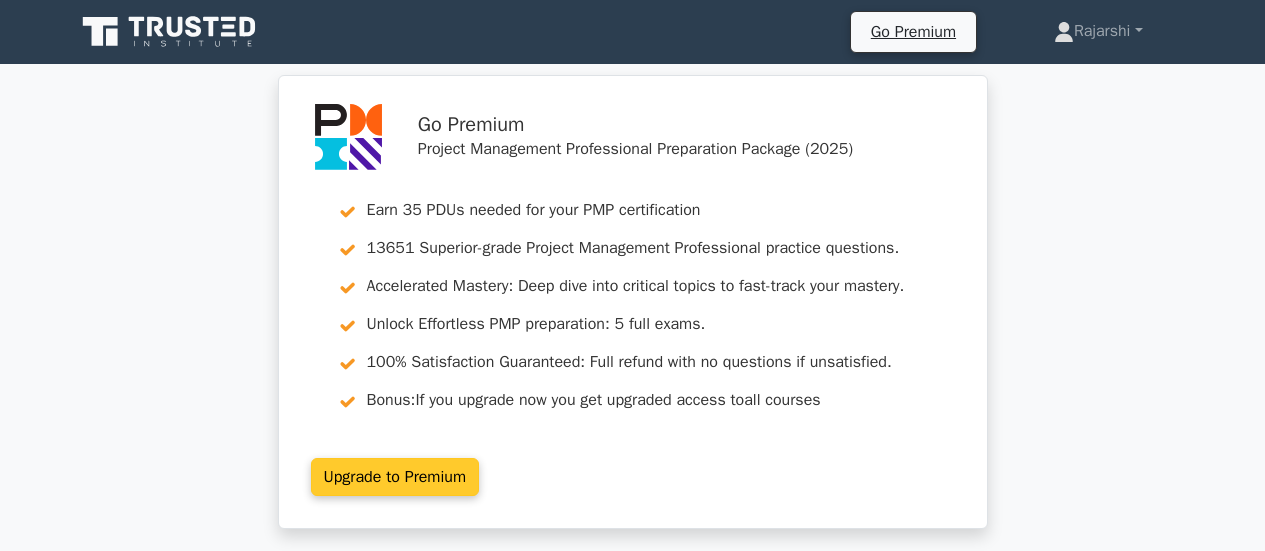 scroll, scrollTop: 0, scrollLeft: 0, axis: both 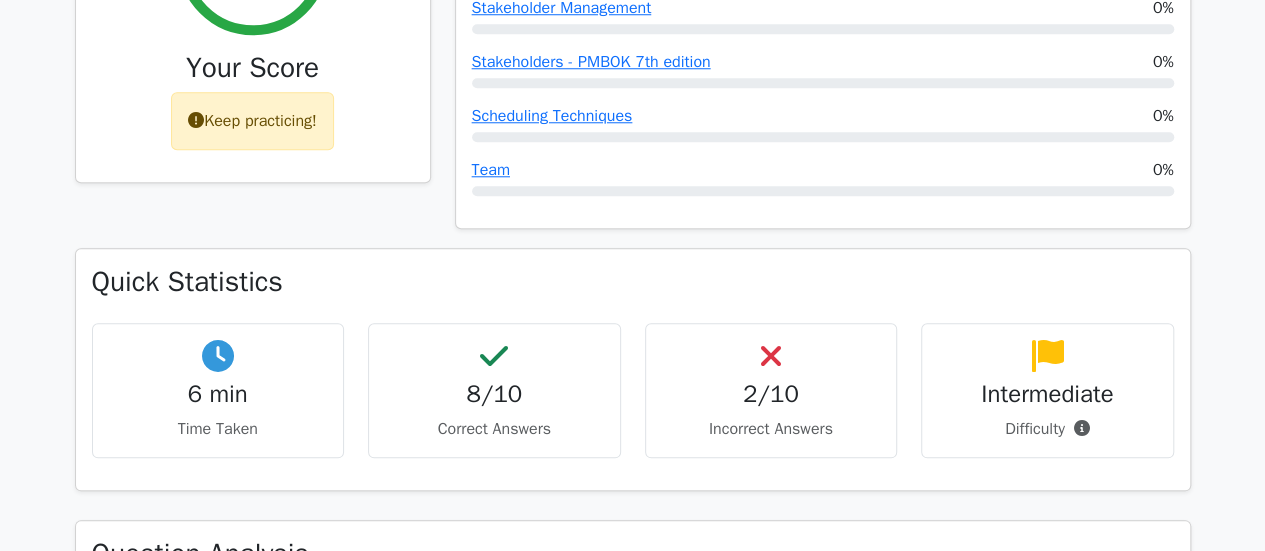 click at bounding box center (771, 356) 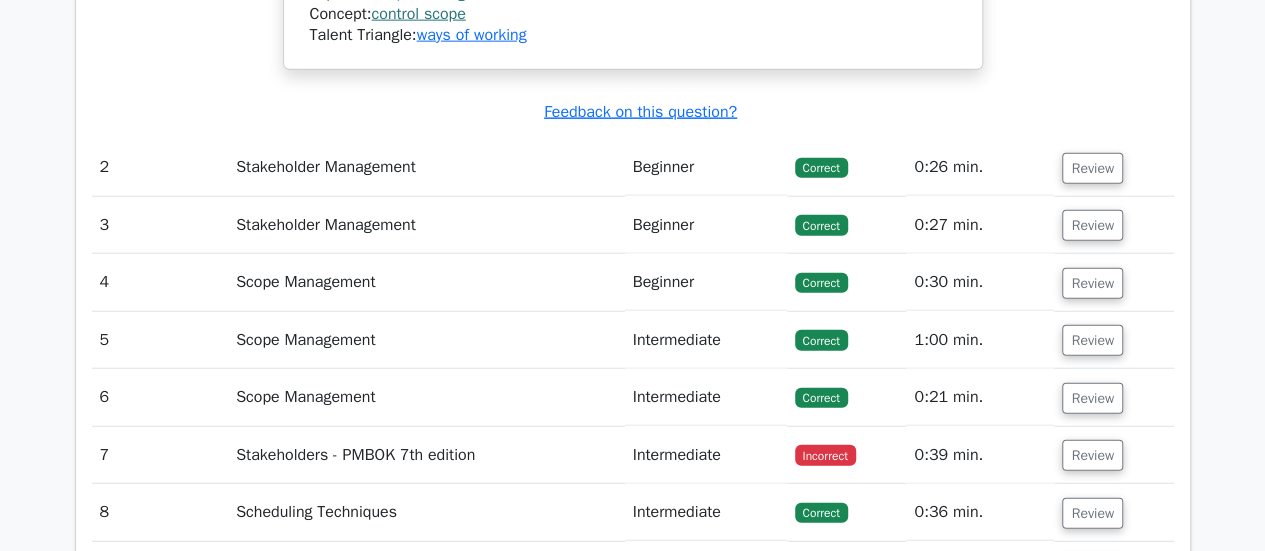 scroll, scrollTop: 2400, scrollLeft: 0, axis: vertical 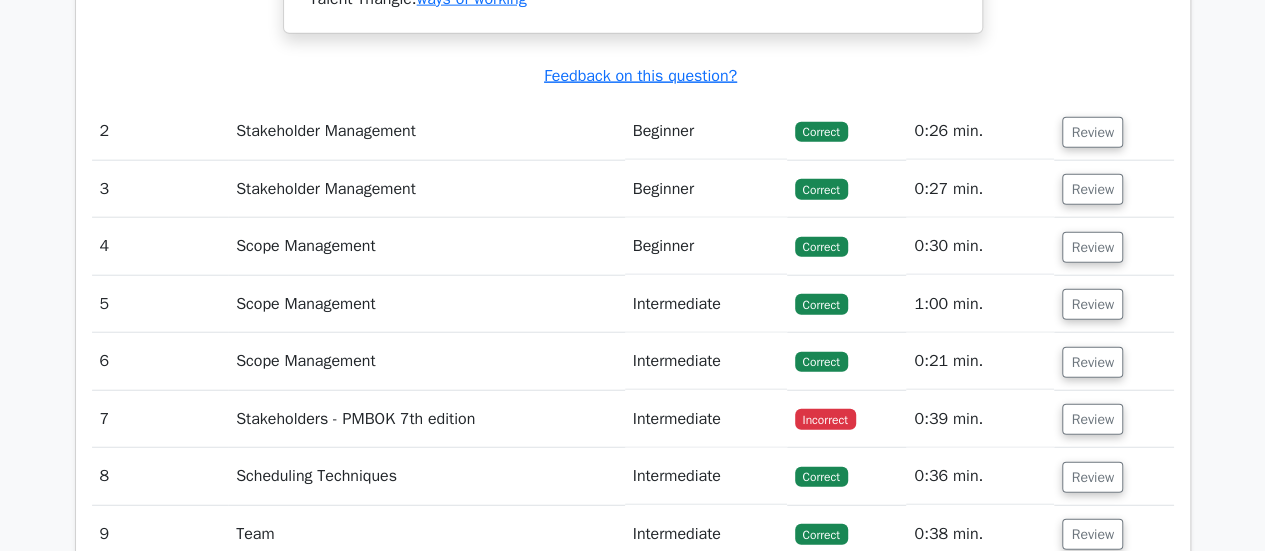 click on "Stakeholders - PMBOK 7th edition" at bounding box center [426, 419] 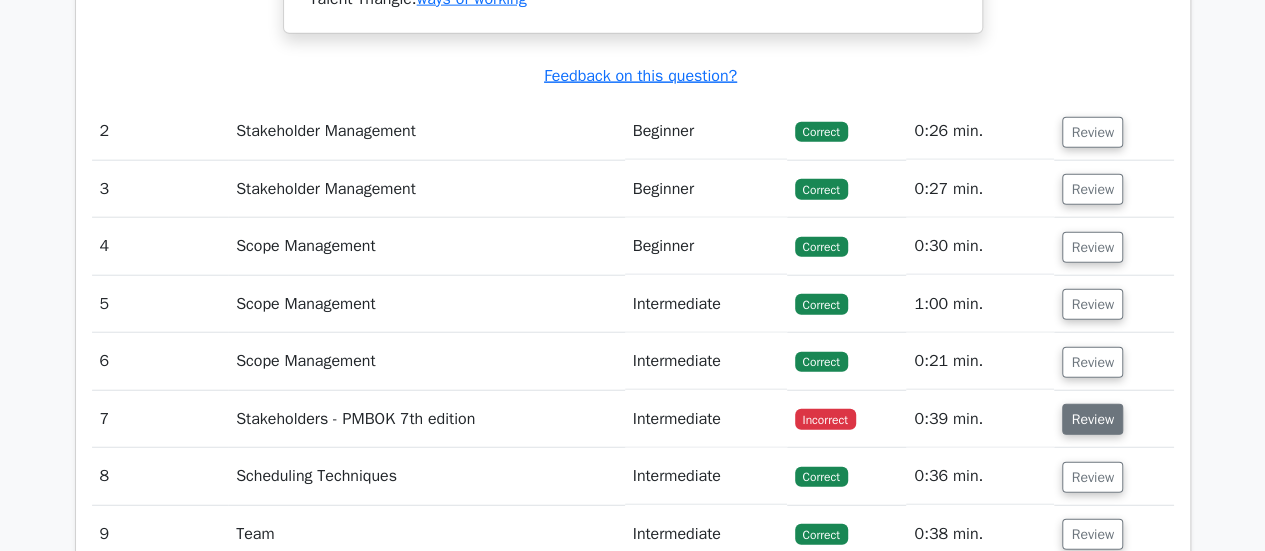 click on "Review" at bounding box center [1092, 419] 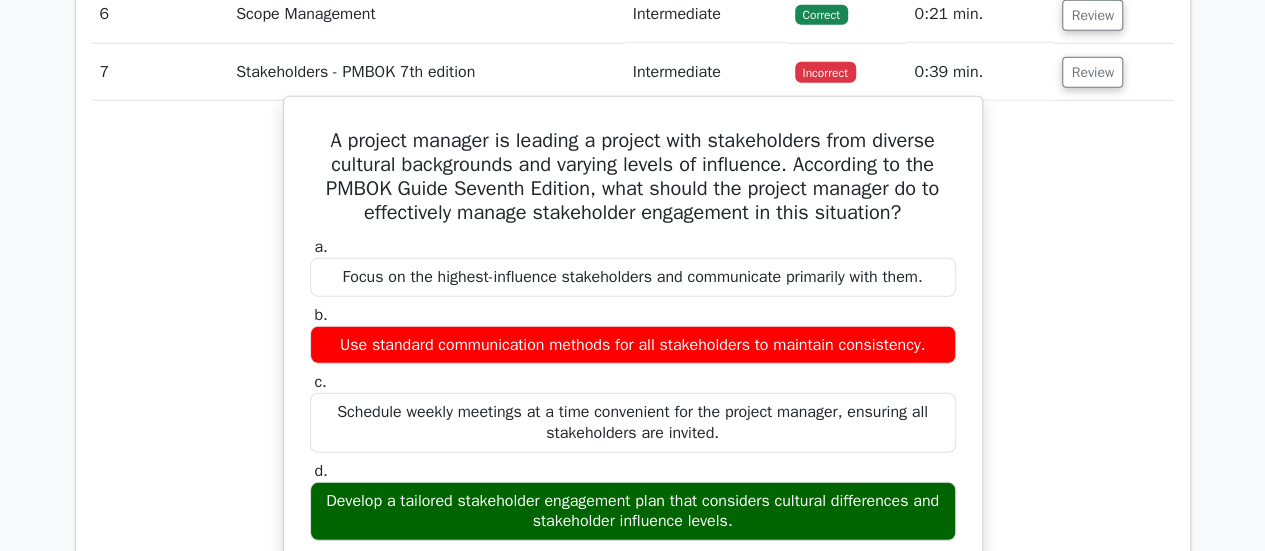 scroll, scrollTop: 2500, scrollLeft: 0, axis: vertical 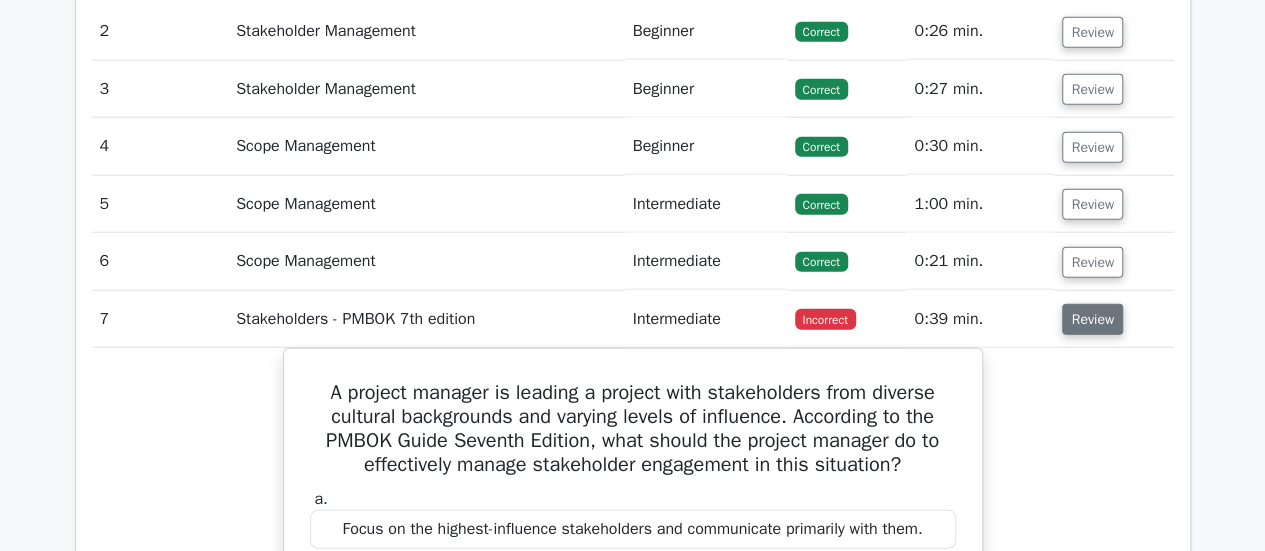 click on "Review" at bounding box center (1092, 319) 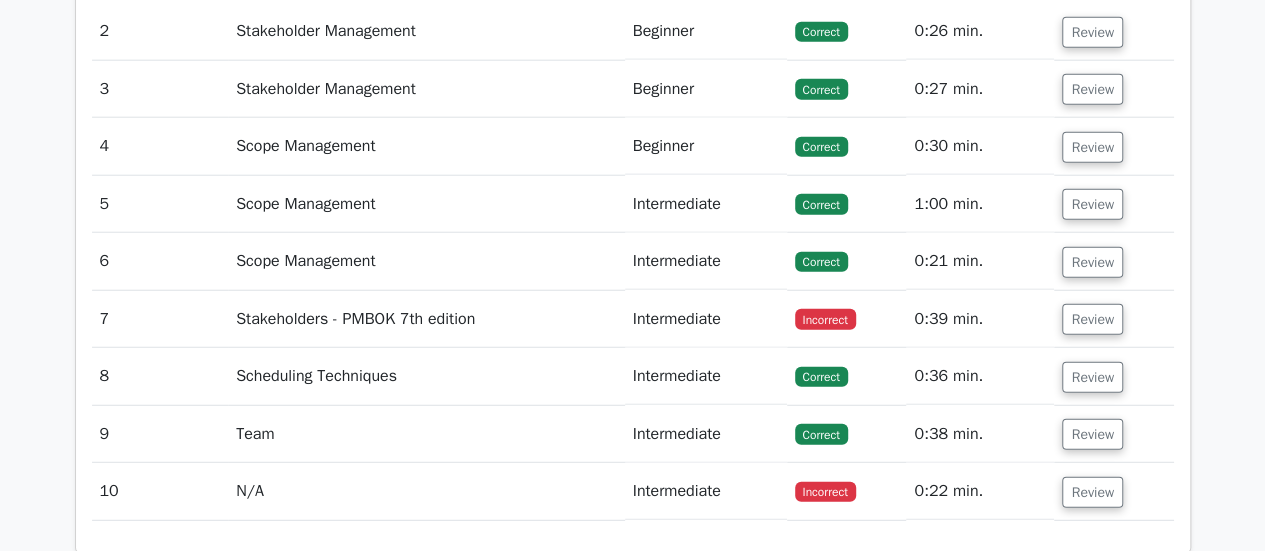 scroll, scrollTop: 2600, scrollLeft: 0, axis: vertical 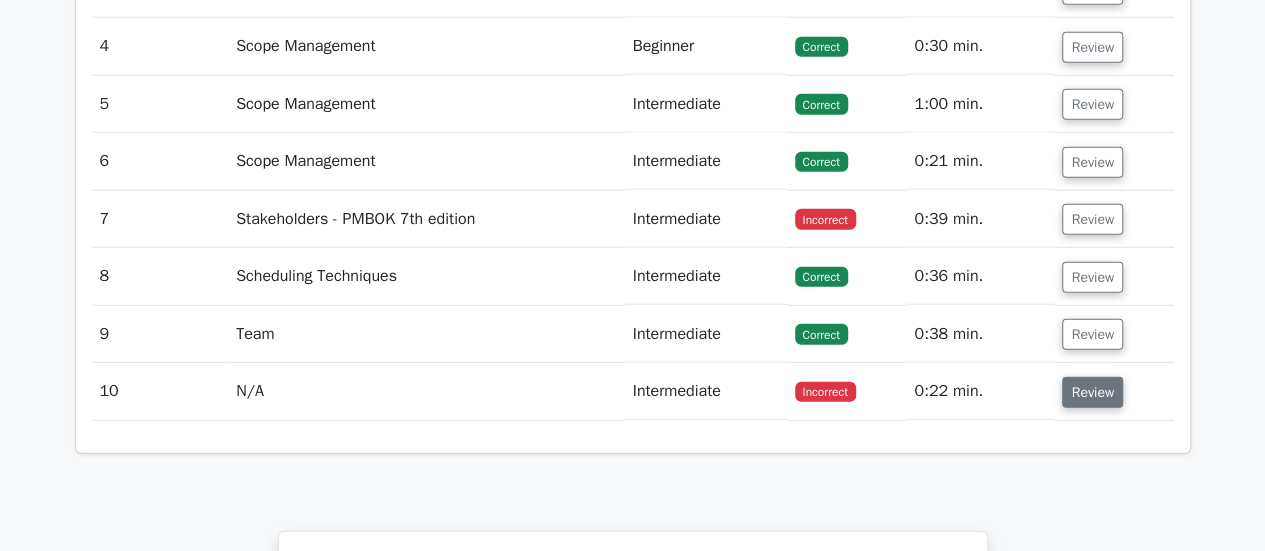 click on "Review" at bounding box center [1092, 392] 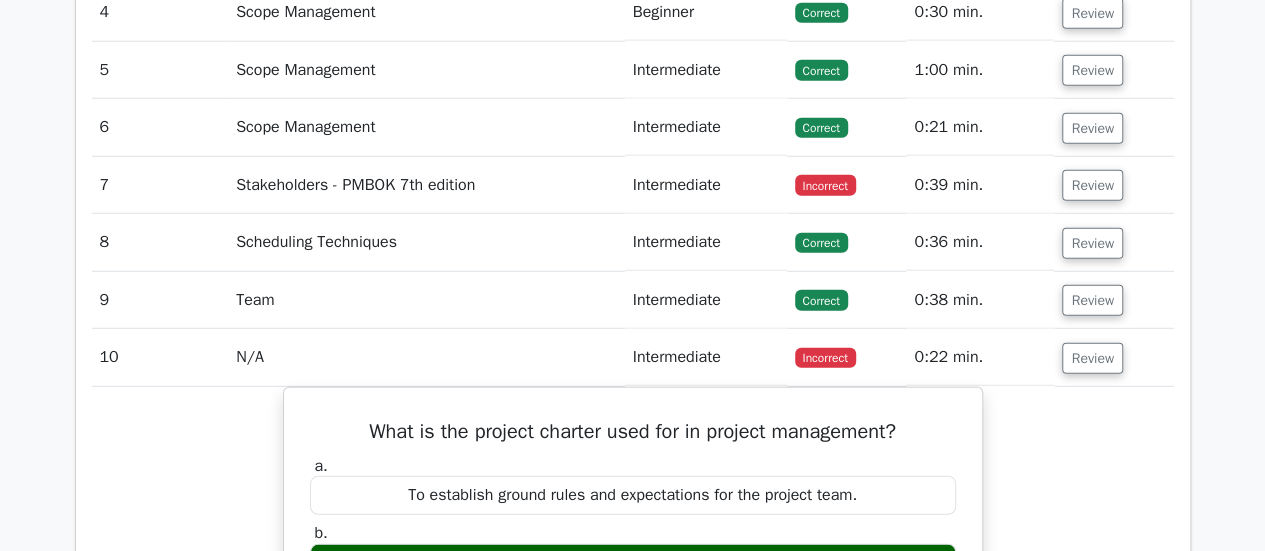 scroll, scrollTop: 2600, scrollLeft: 0, axis: vertical 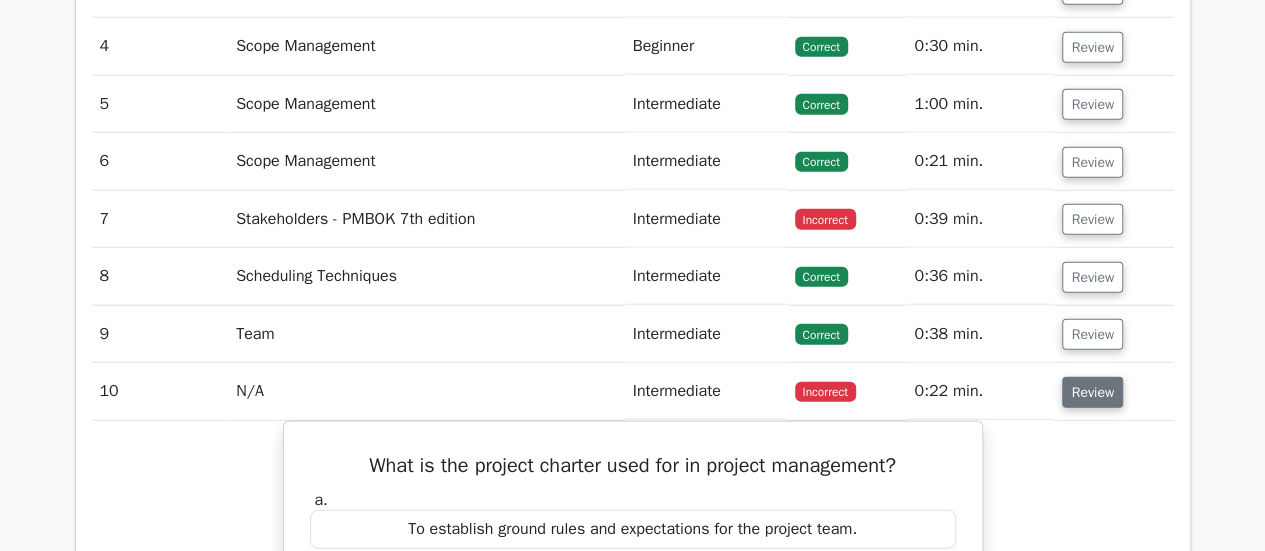 click on "Review" at bounding box center [1092, 392] 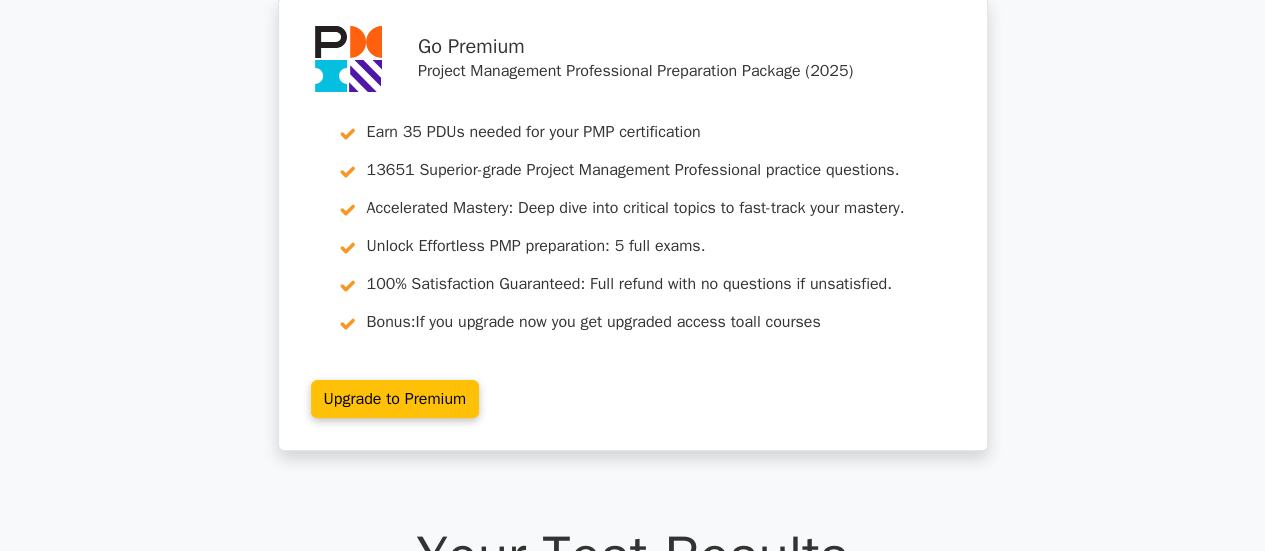scroll, scrollTop: 0, scrollLeft: 0, axis: both 